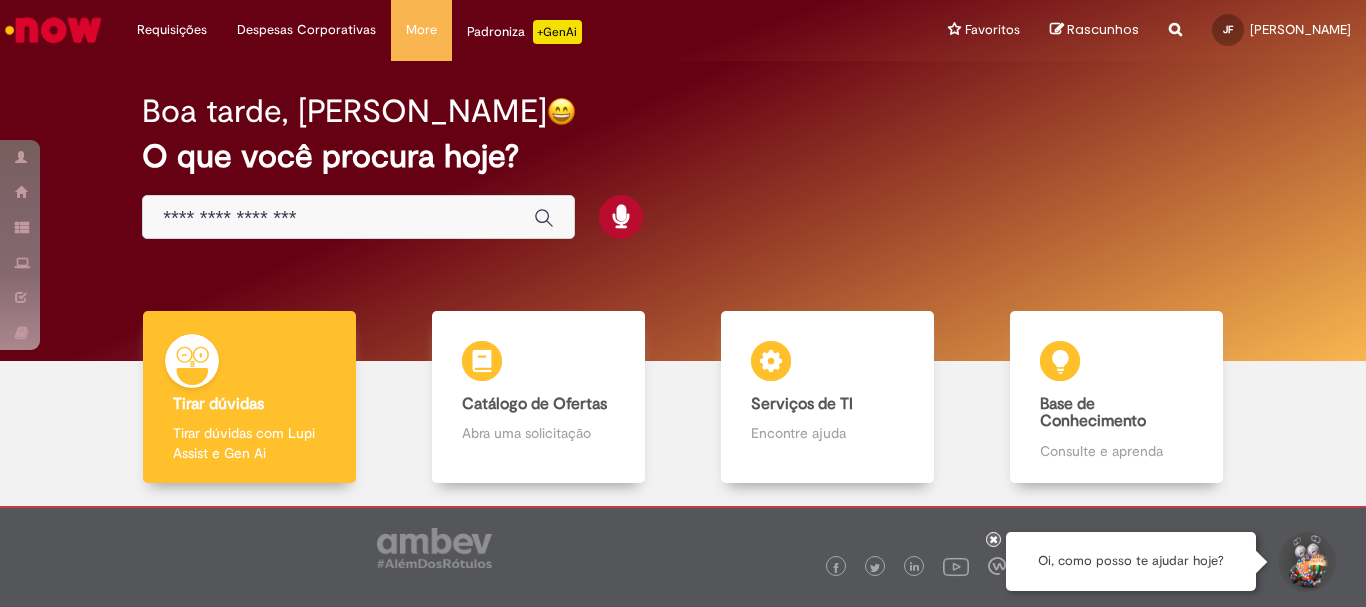 scroll, scrollTop: 0, scrollLeft: 0, axis: both 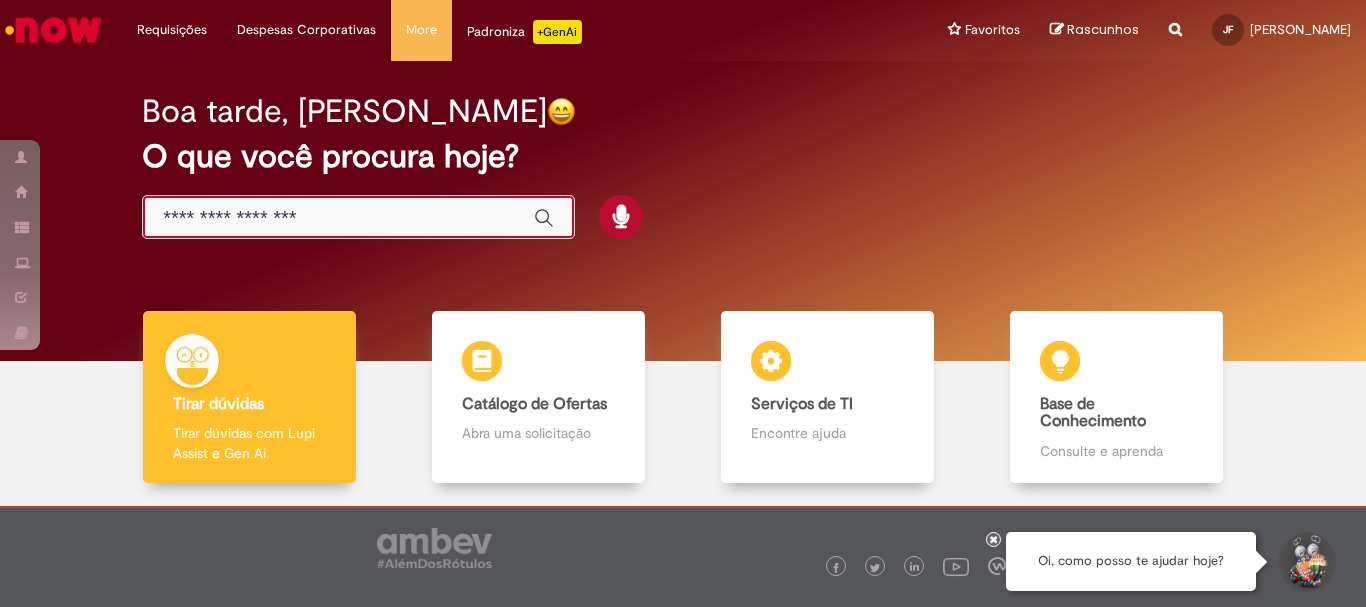 click at bounding box center [338, 218] 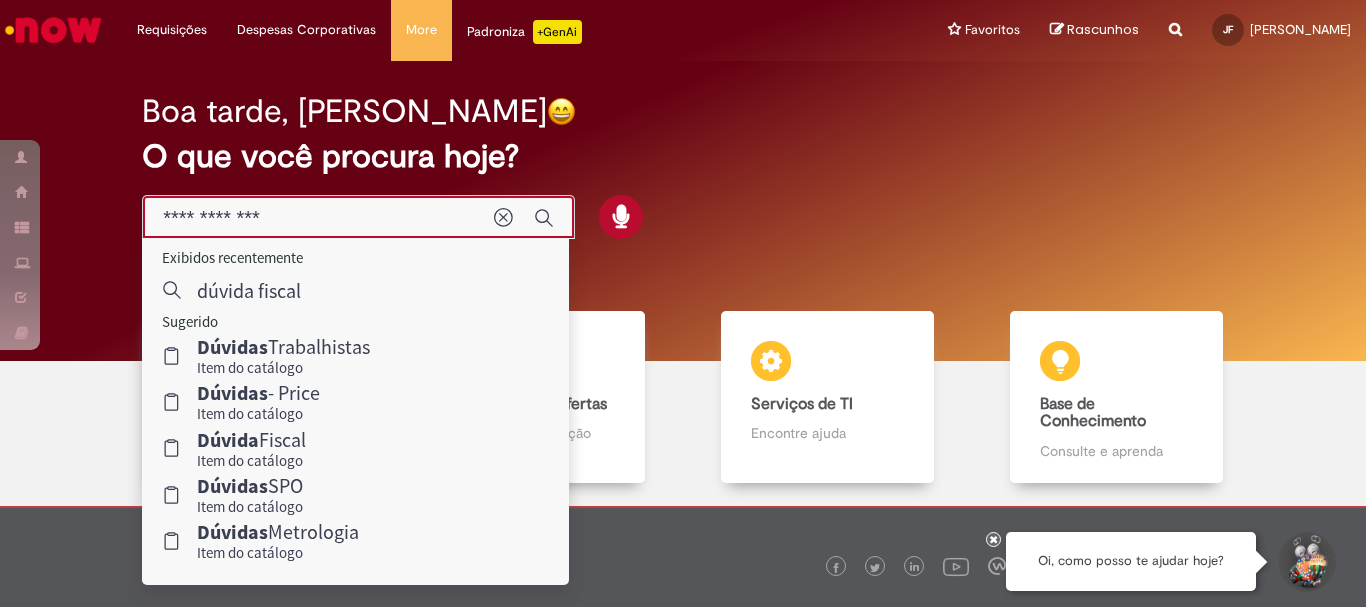 type on "**********" 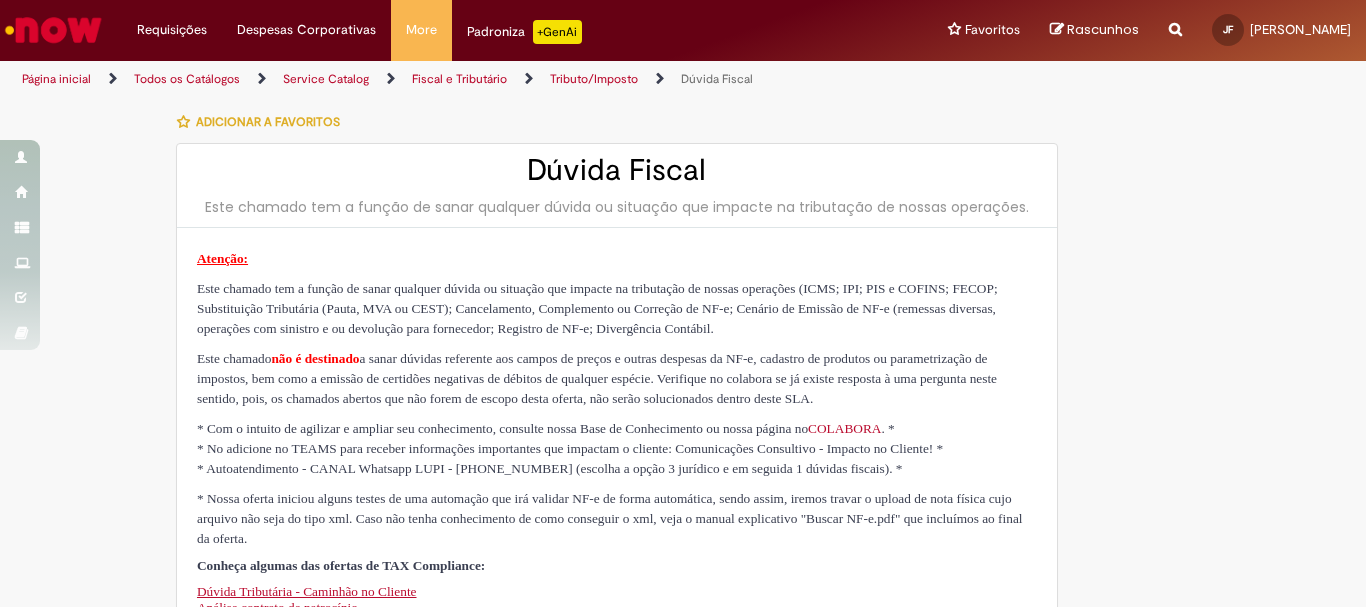 scroll, scrollTop: 0, scrollLeft: 0, axis: both 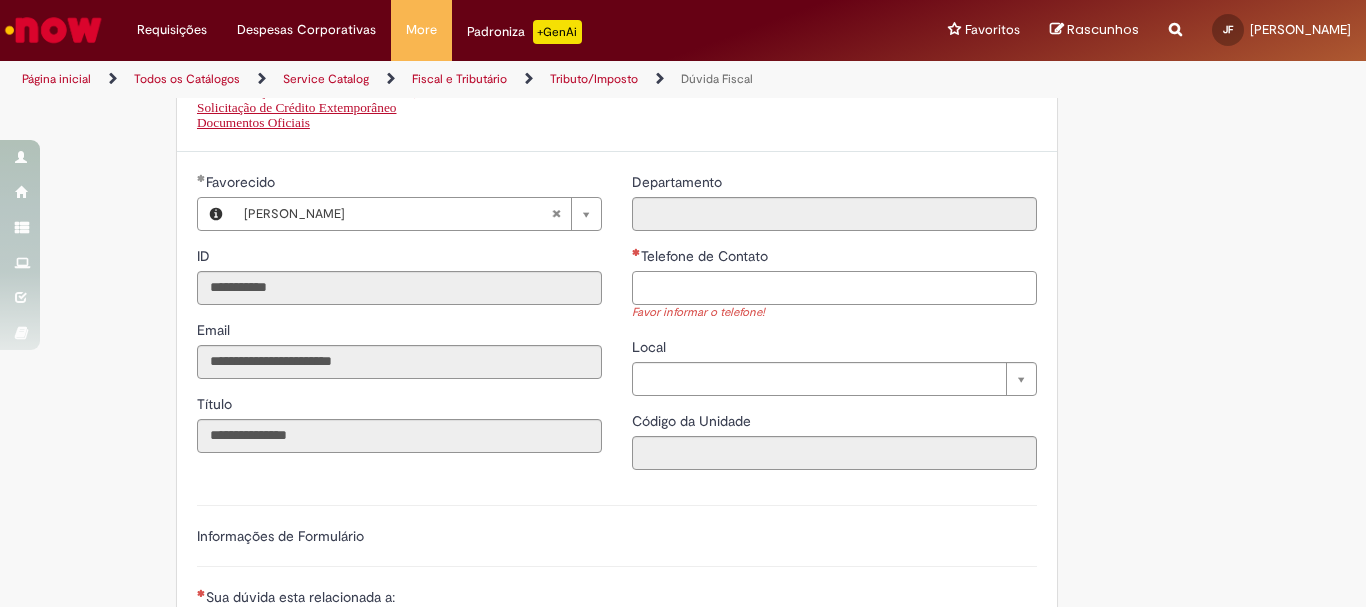 click on "Telefone de Contato" at bounding box center (834, 288) 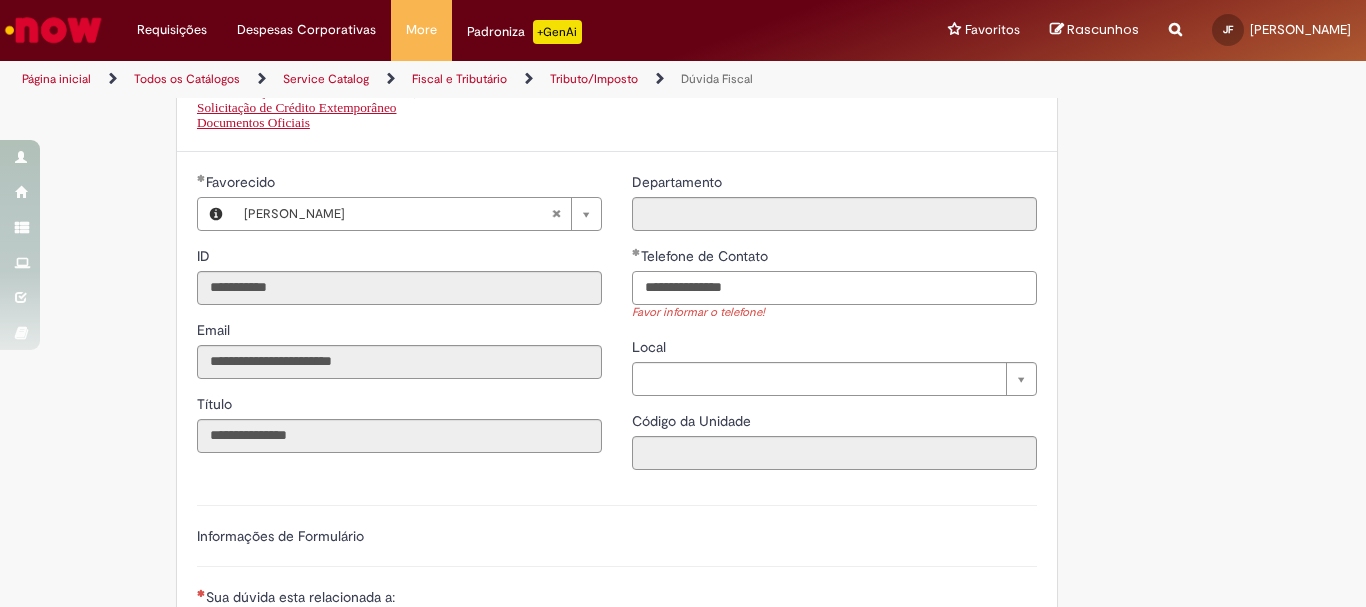 type on "**********" 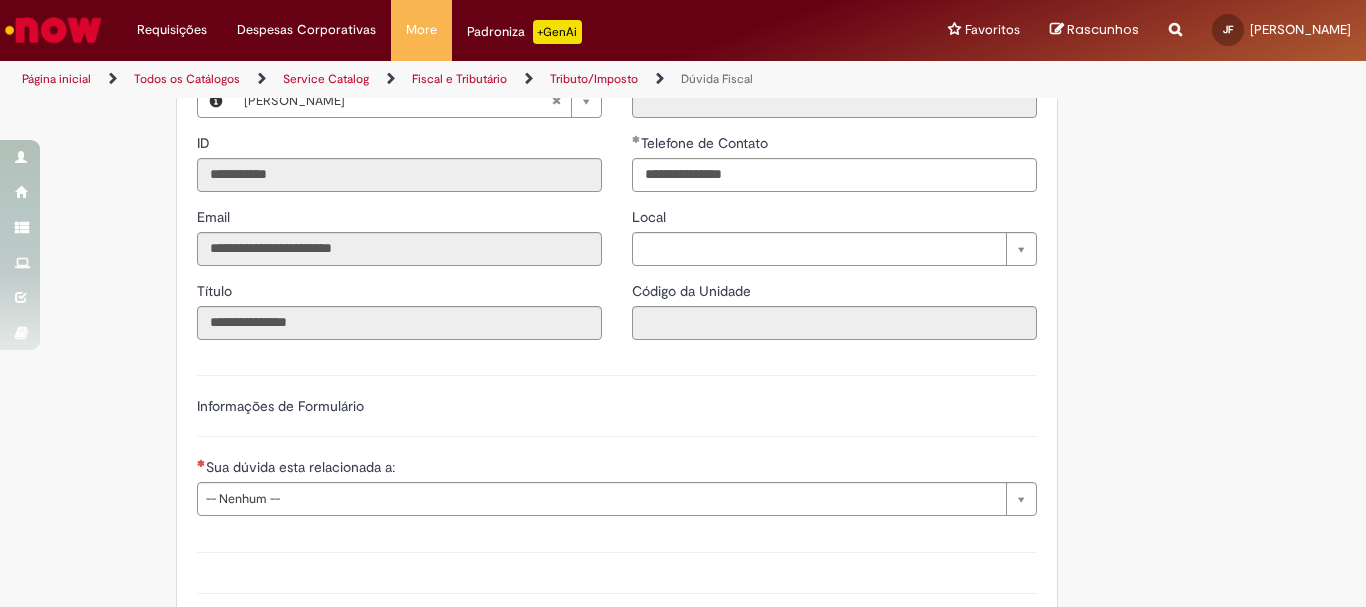 scroll, scrollTop: 648, scrollLeft: 0, axis: vertical 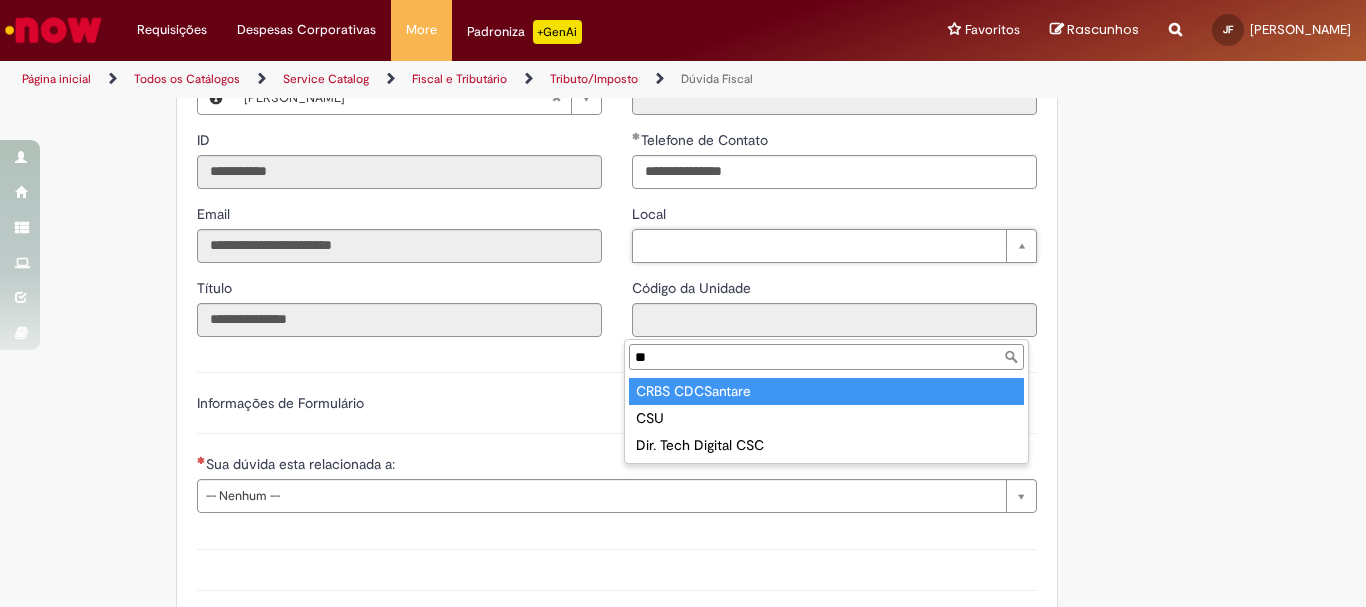type on "*" 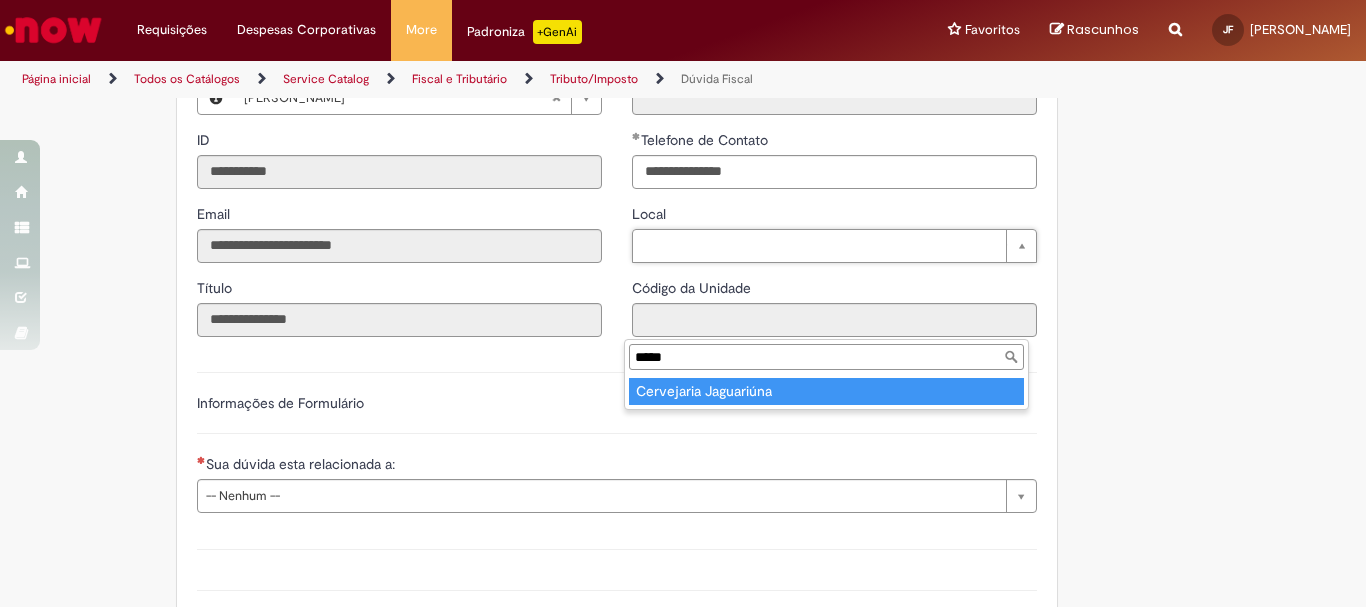type on "*****" 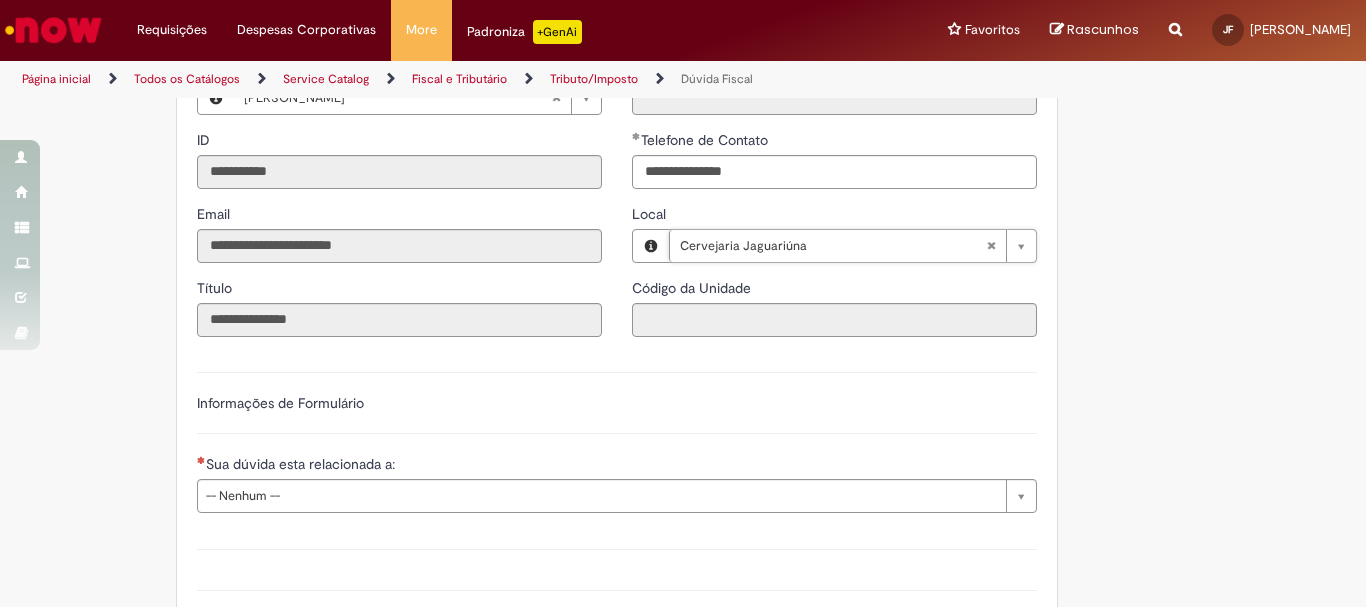 type on "****" 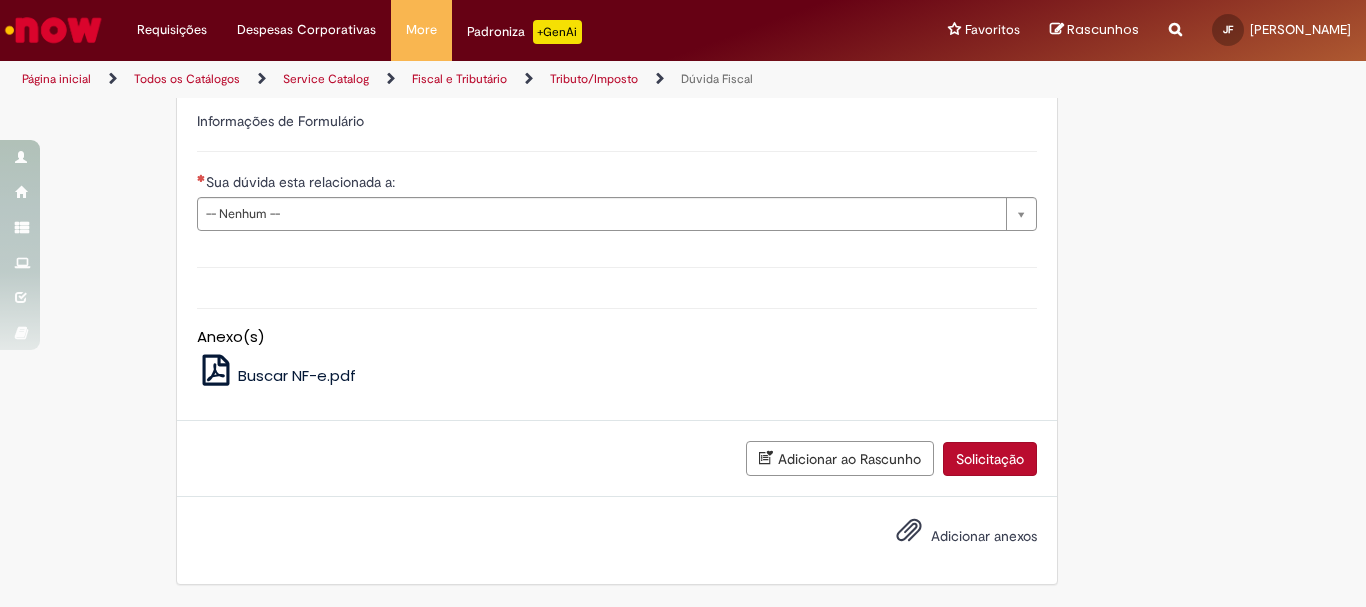 scroll, scrollTop: 949, scrollLeft: 0, axis: vertical 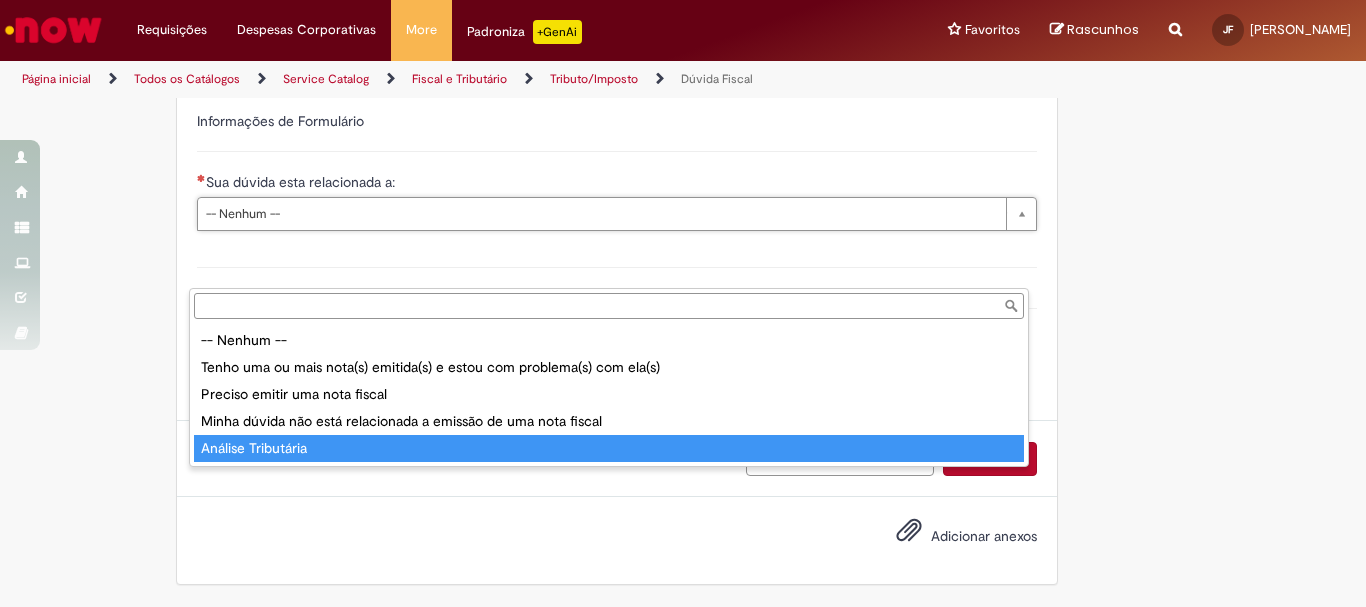 type on "**********" 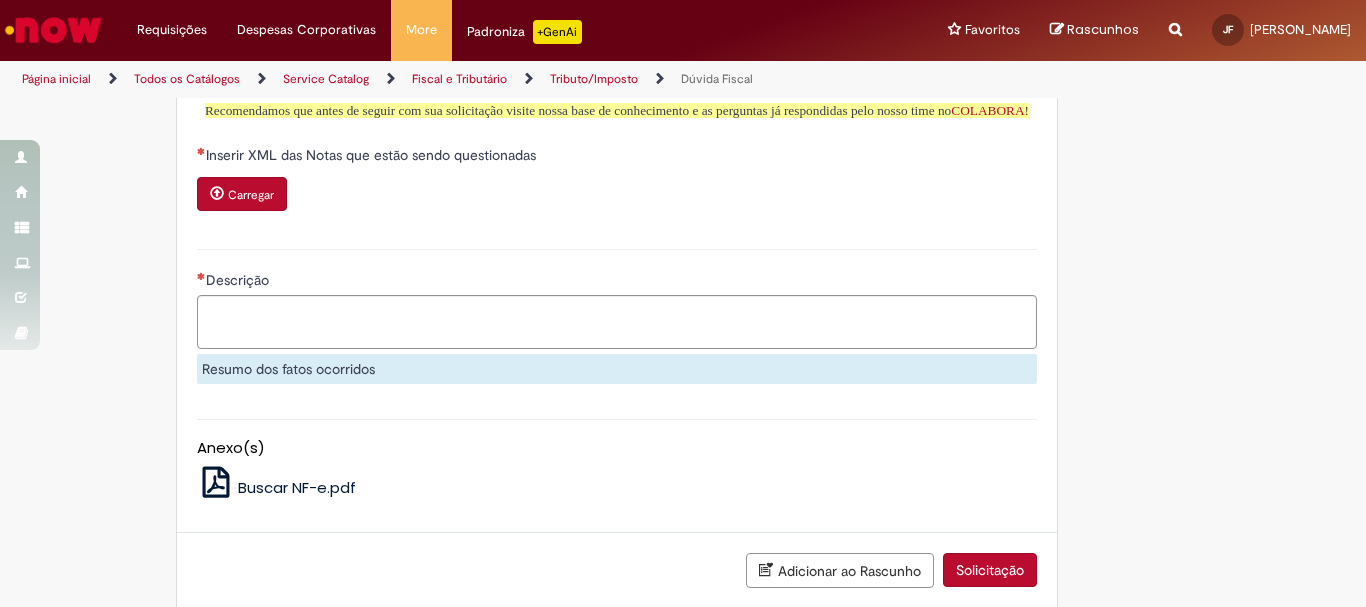scroll, scrollTop: 1120, scrollLeft: 0, axis: vertical 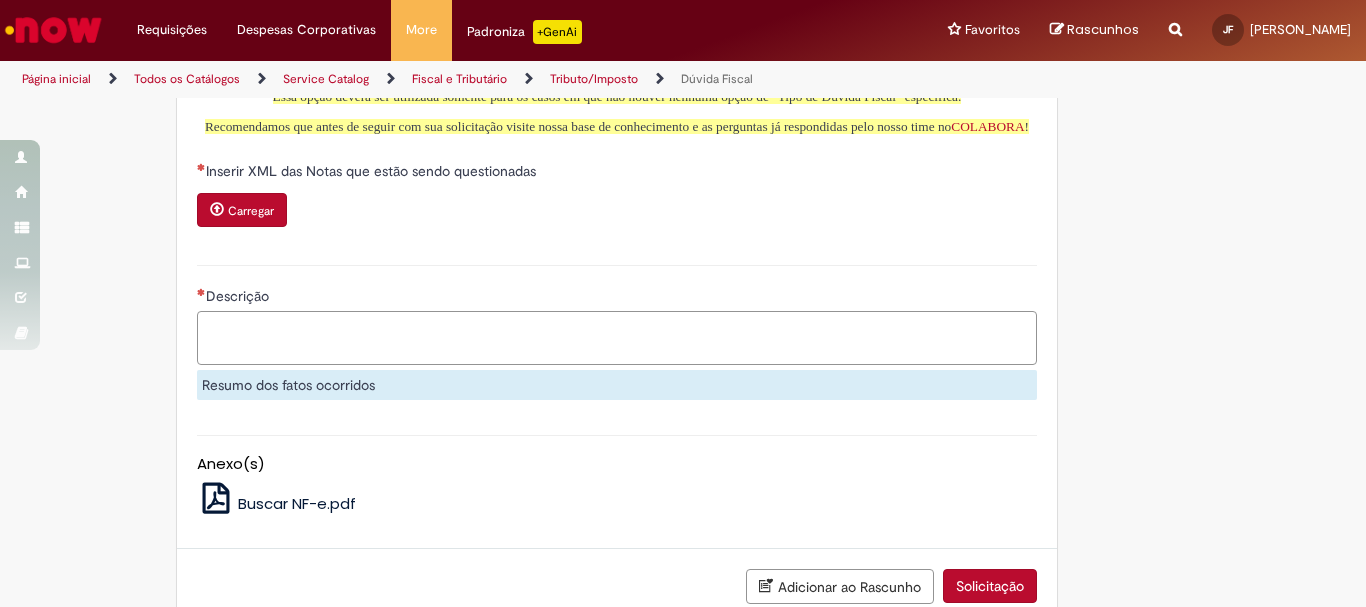 click on "Descrição" at bounding box center (617, 338) 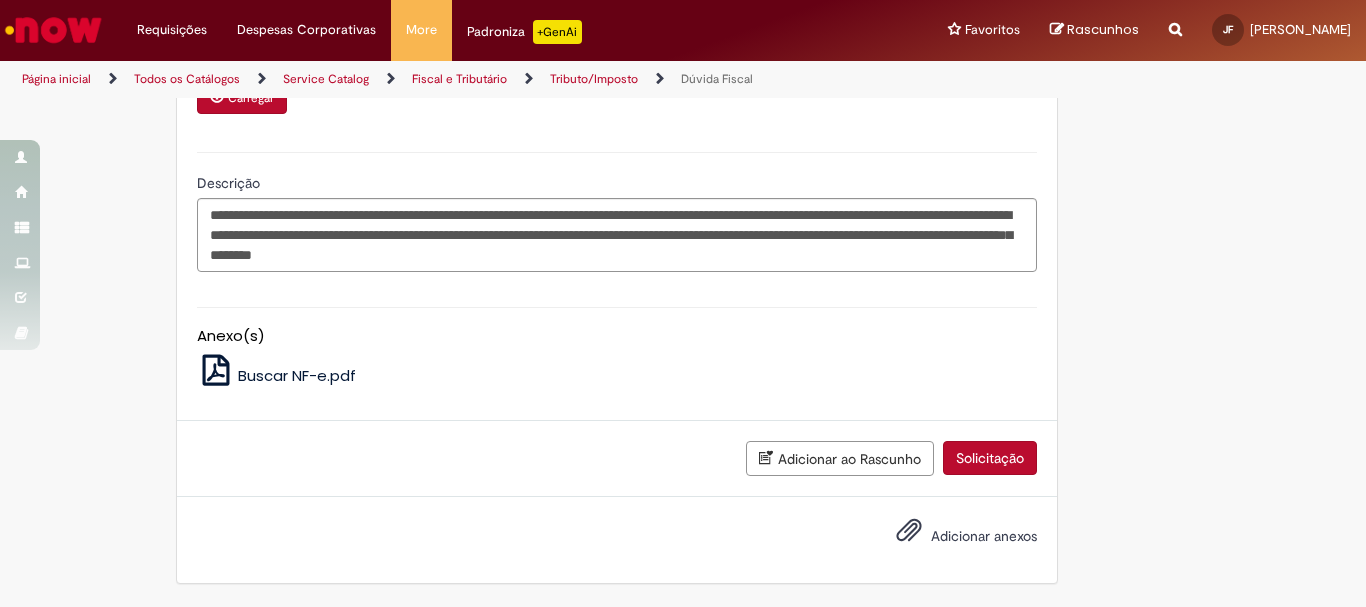 scroll, scrollTop: 1352, scrollLeft: 0, axis: vertical 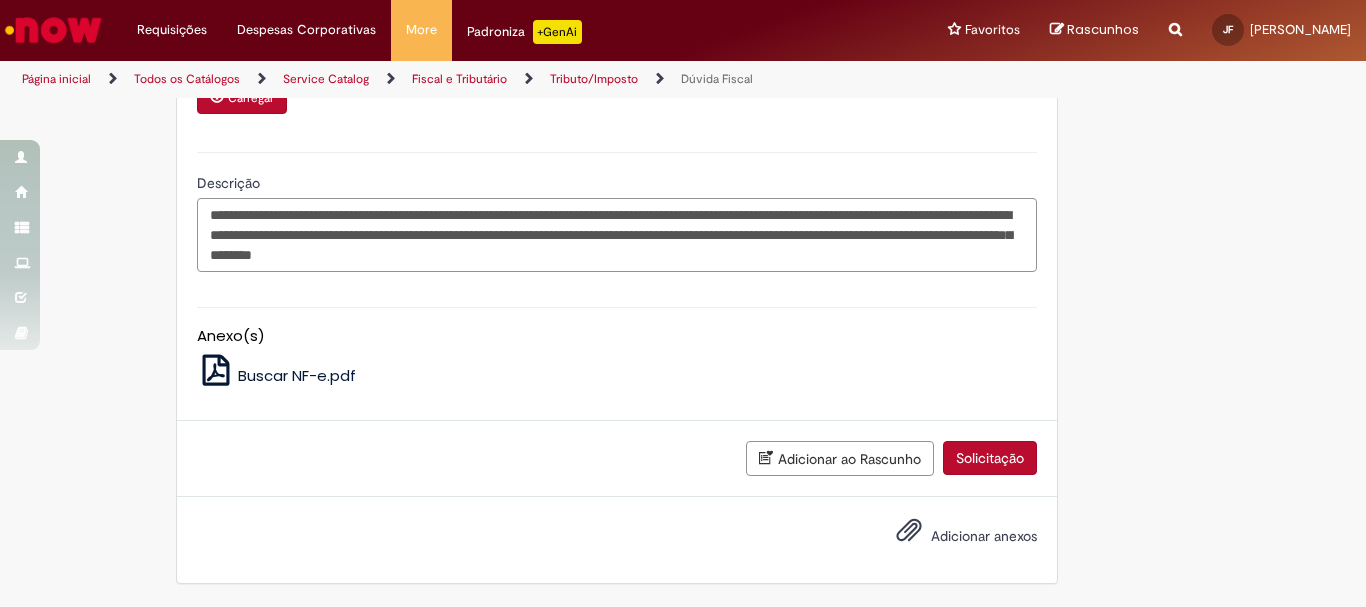 click on "**********" at bounding box center (617, 235) 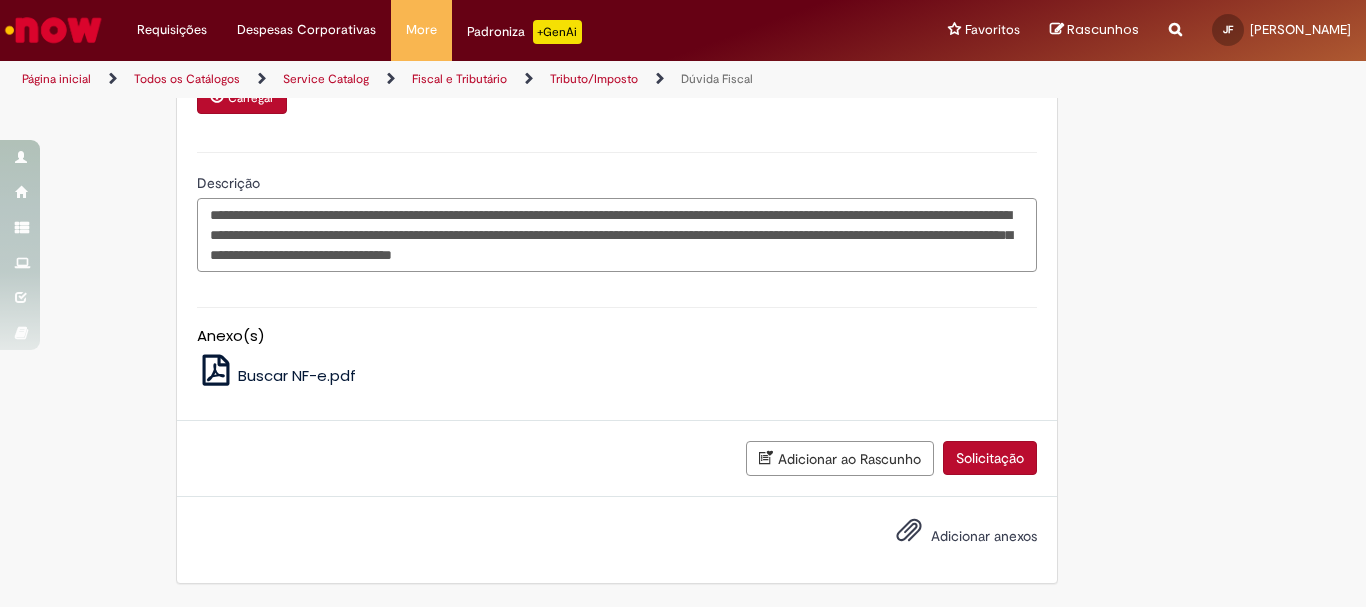 type on "**********" 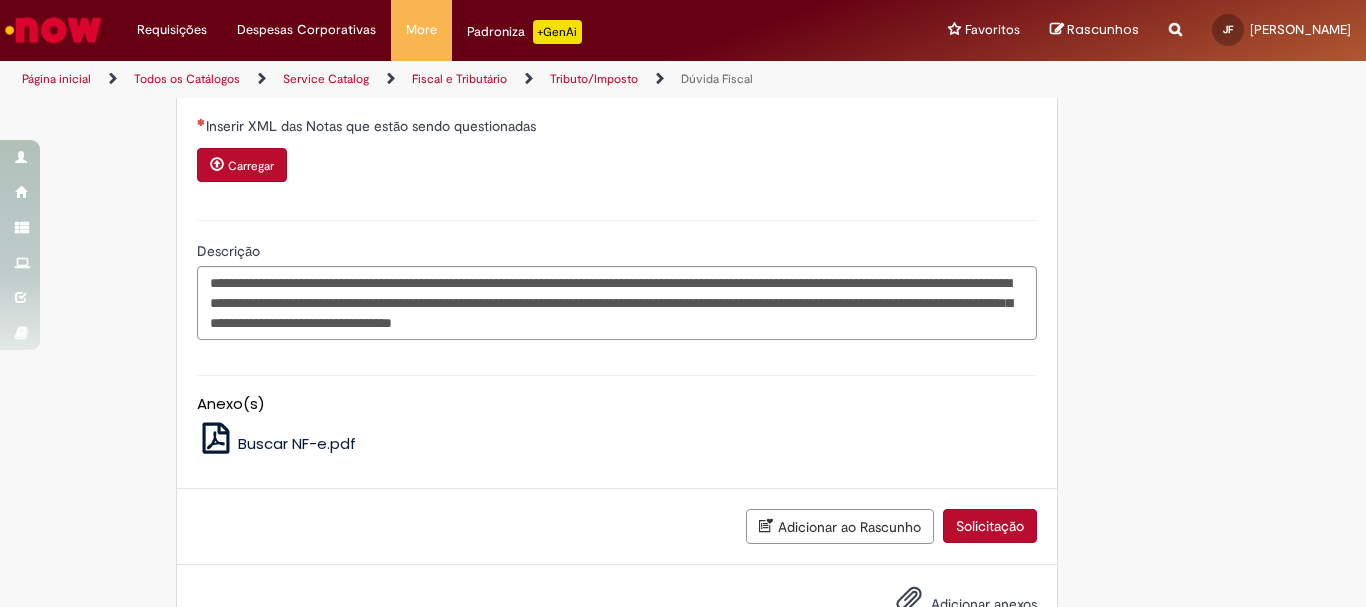 scroll, scrollTop: 1137, scrollLeft: 0, axis: vertical 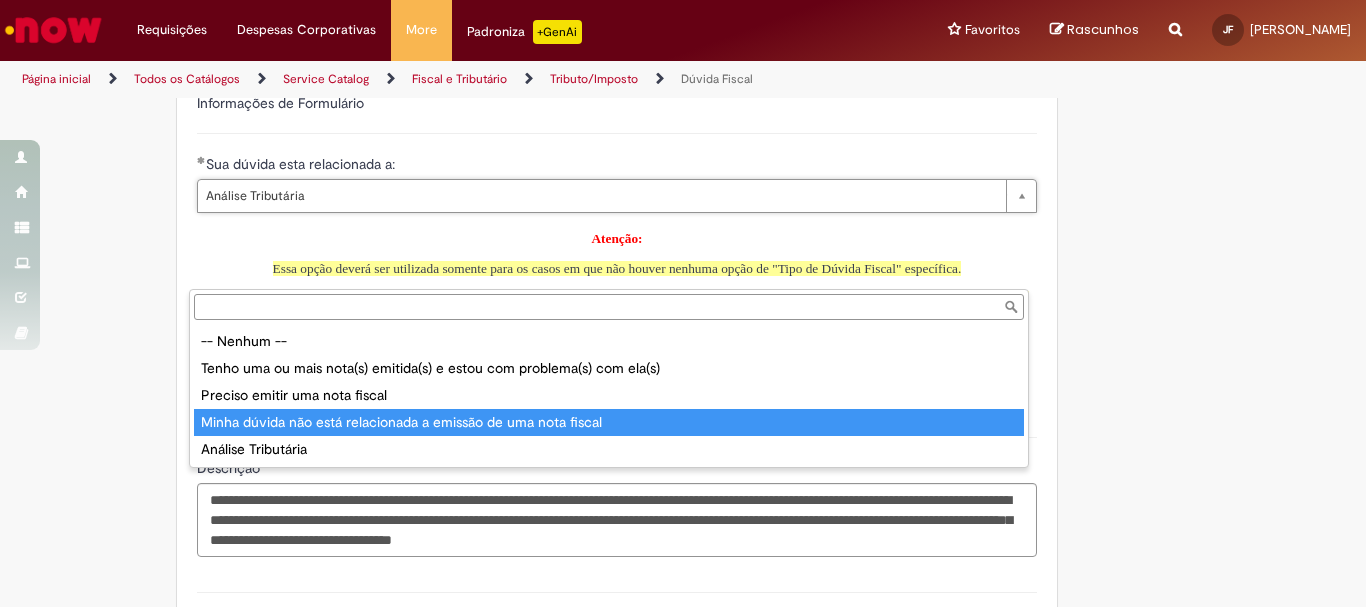 type on "**********" 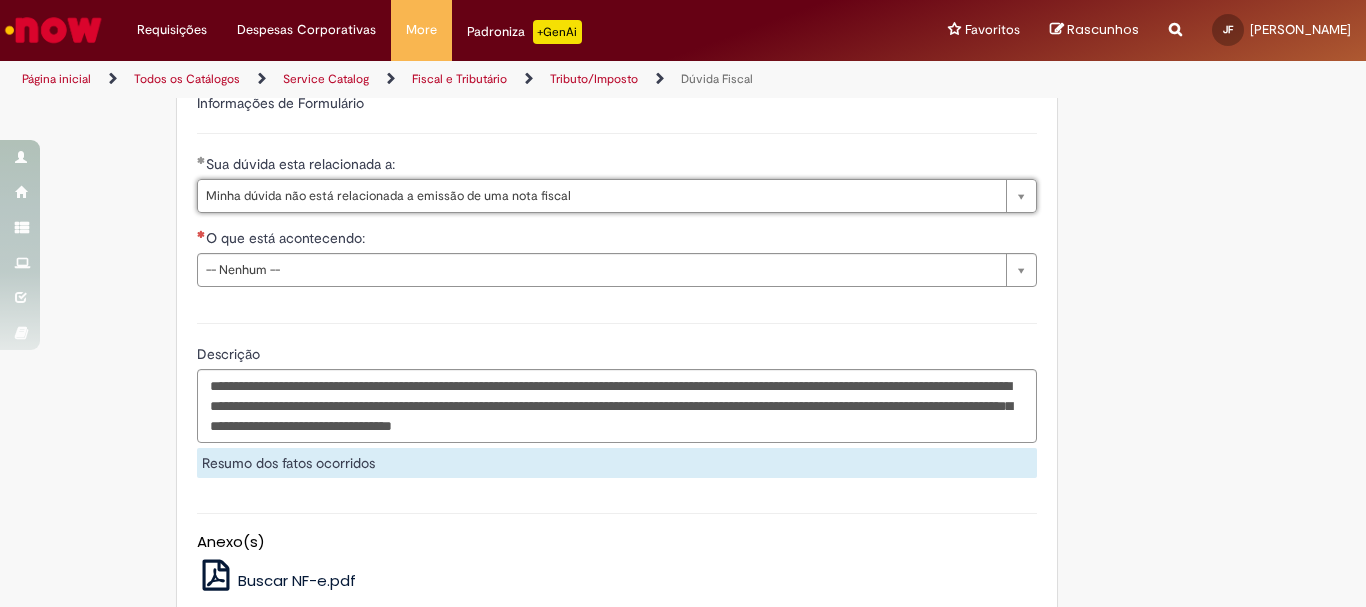 scroll, scrollTop: 0, scrollLeft: 105, axis: horizontal 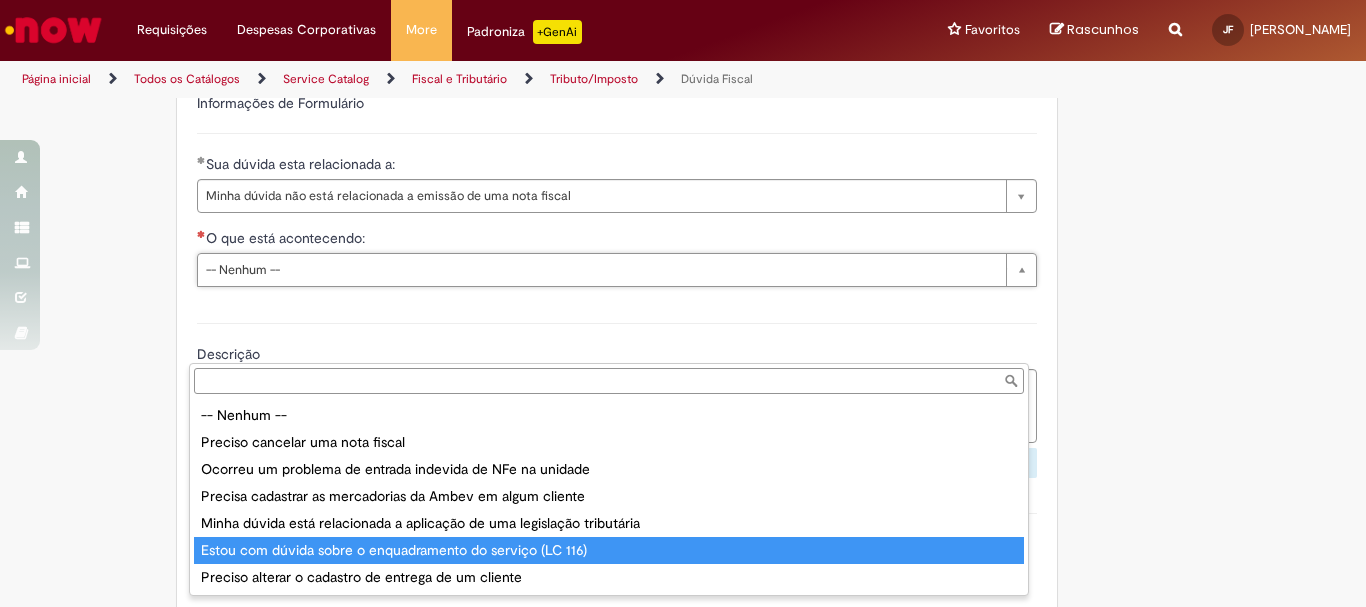 type on "**********" 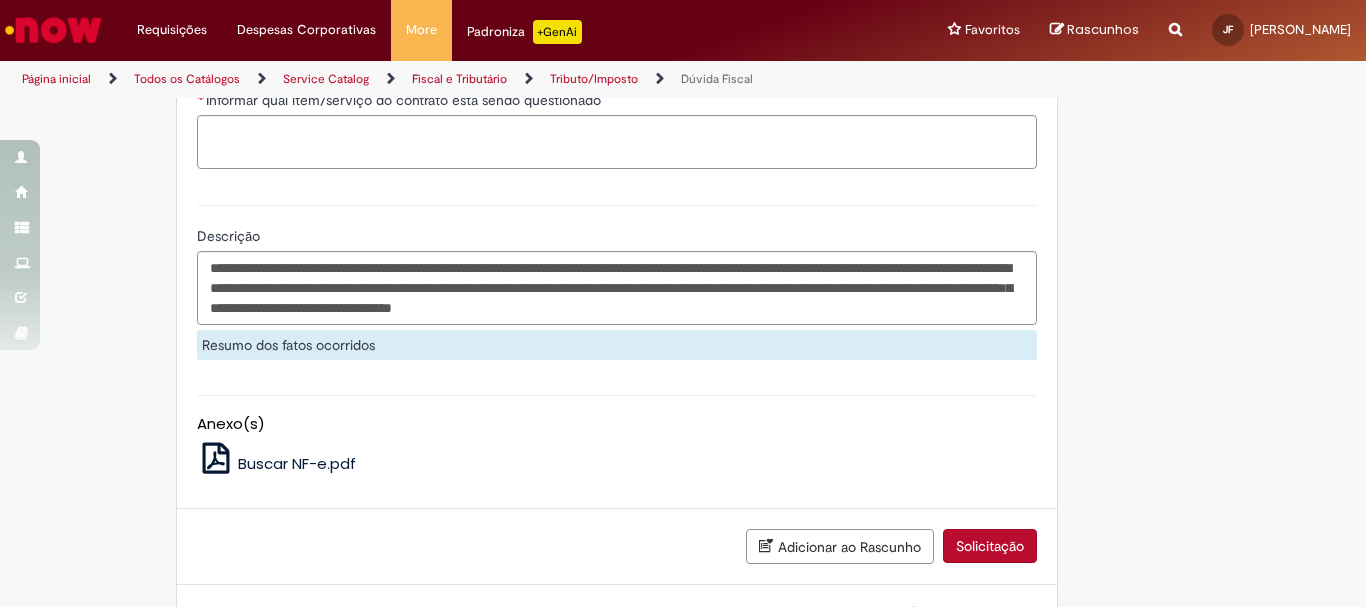 scroll, scrollTop: 1248, scrollLeft: 0, axis: vertical 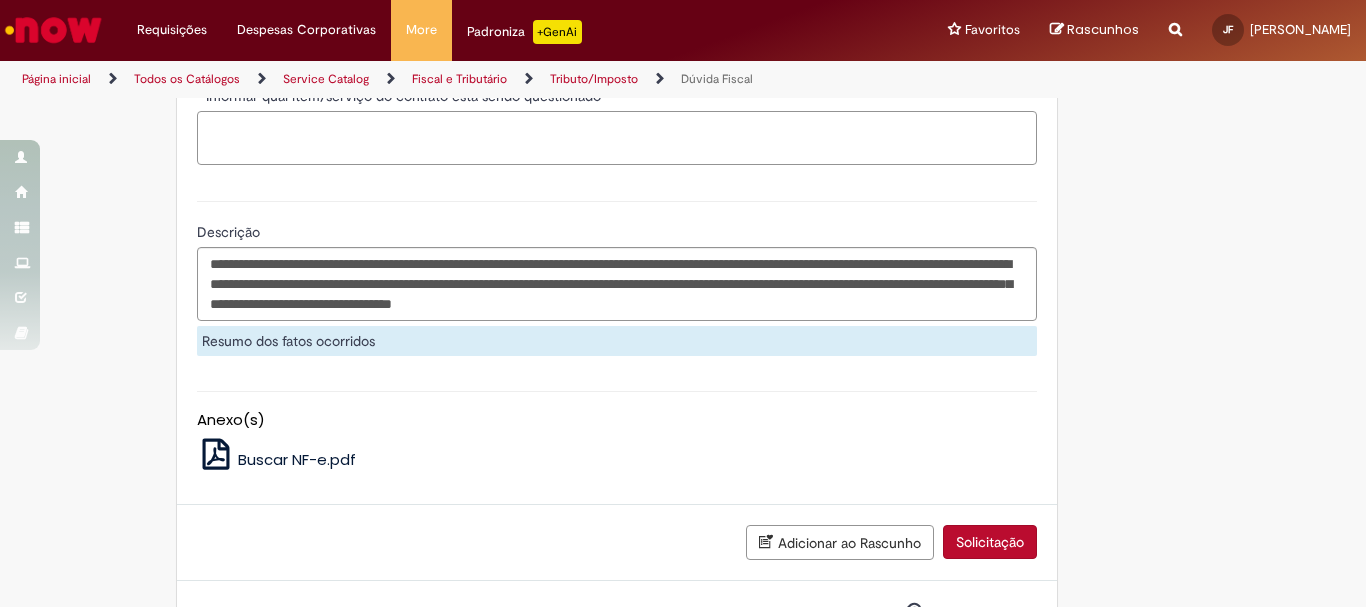 click on "Informar qual item/serviço do contrato está sendo questionado" at bounding box center [617, 138] 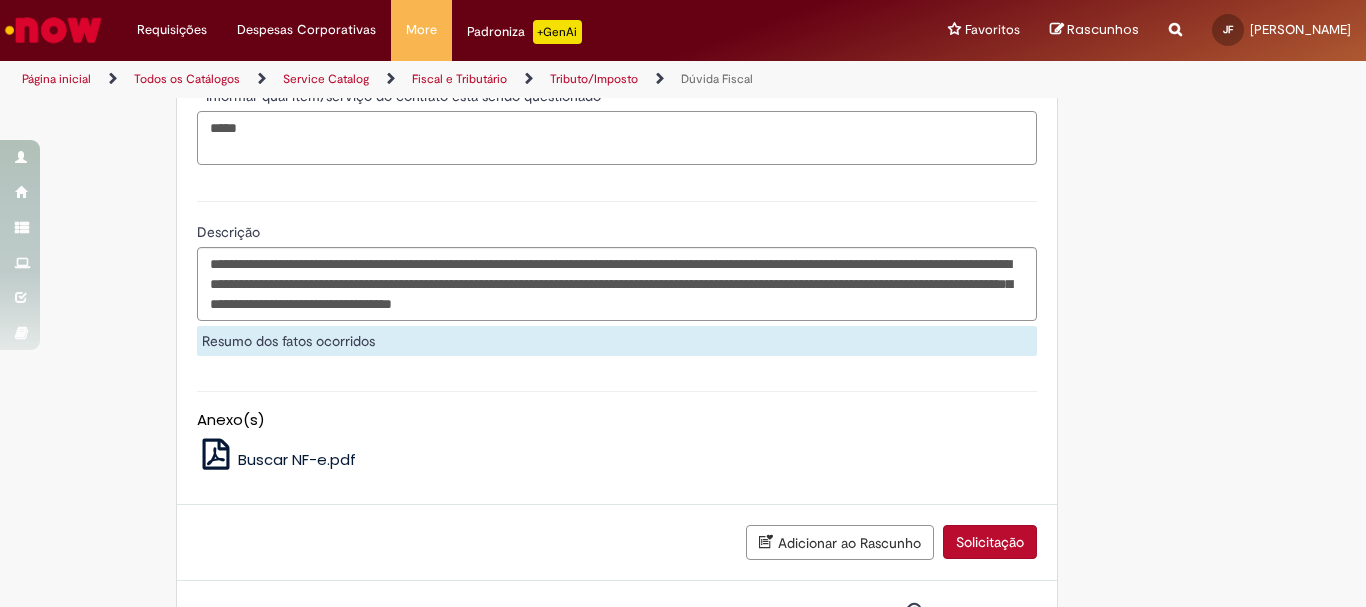 type on "*****" 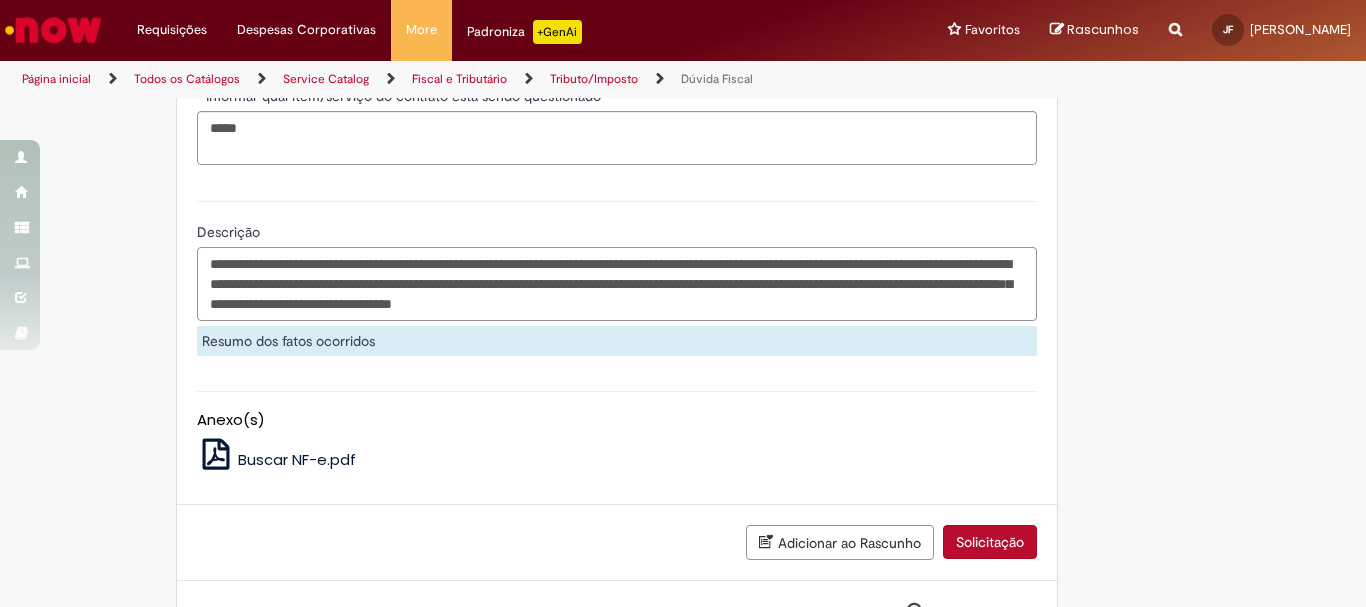 click on "**********" at bounding box center [617, 284] 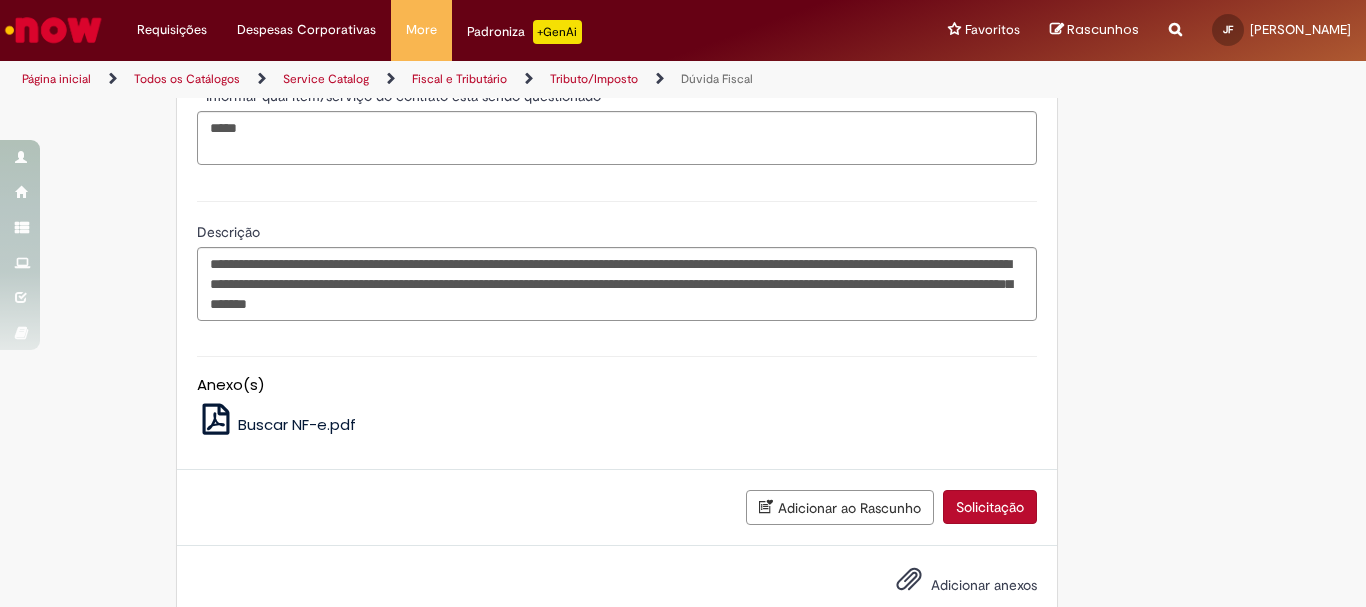 scroll, scrollTop: 1376, scrollLeft: 0, axis: vertical 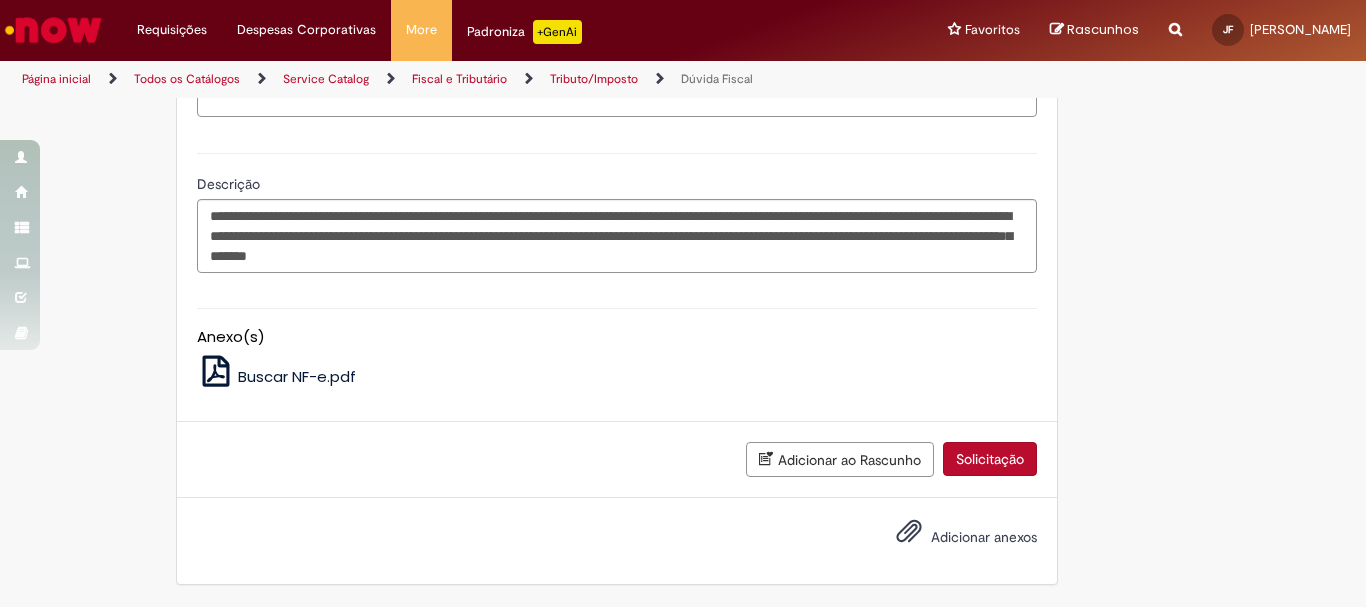 click on "Solicitação" at bounding box center (990, 459) 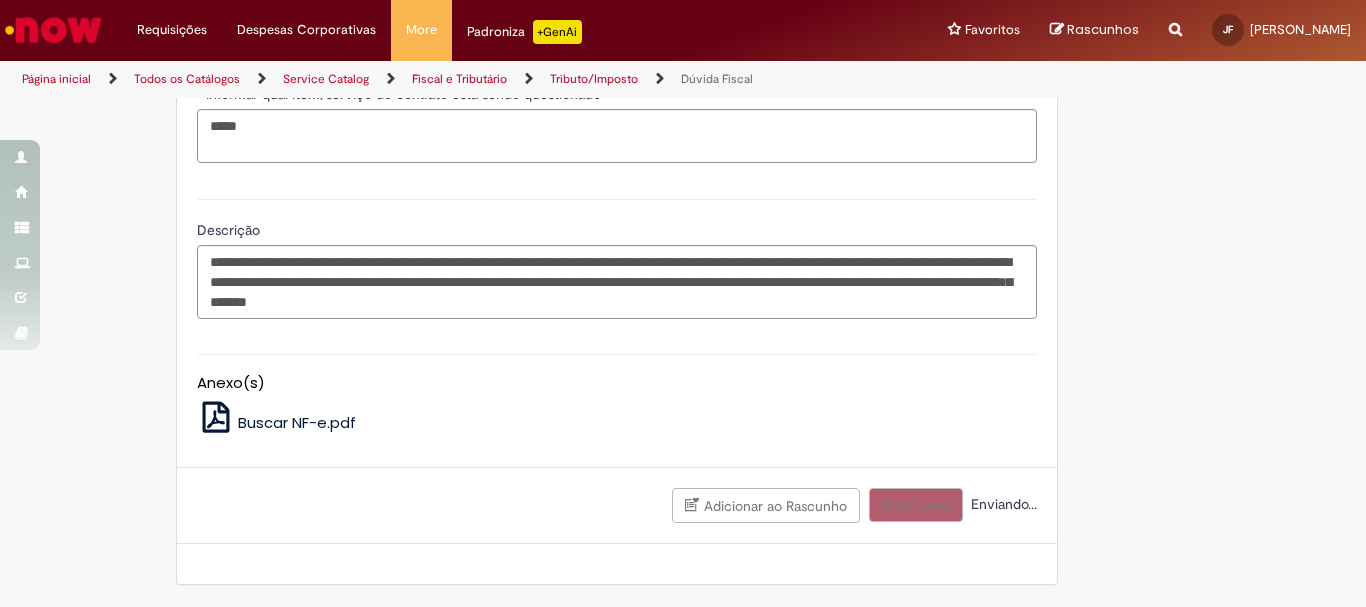scroll, scrollTop: 1027, scrollLeft: 0, axis: vertical 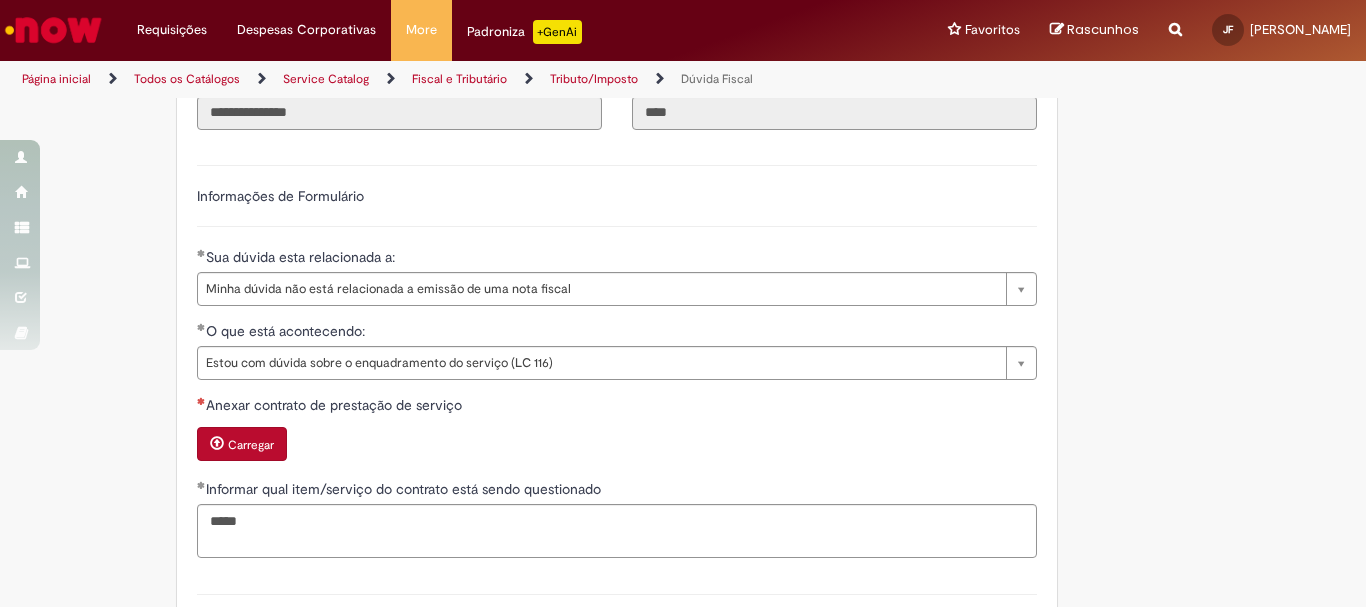 click on "Carregar" at bounding box center (242, 444) 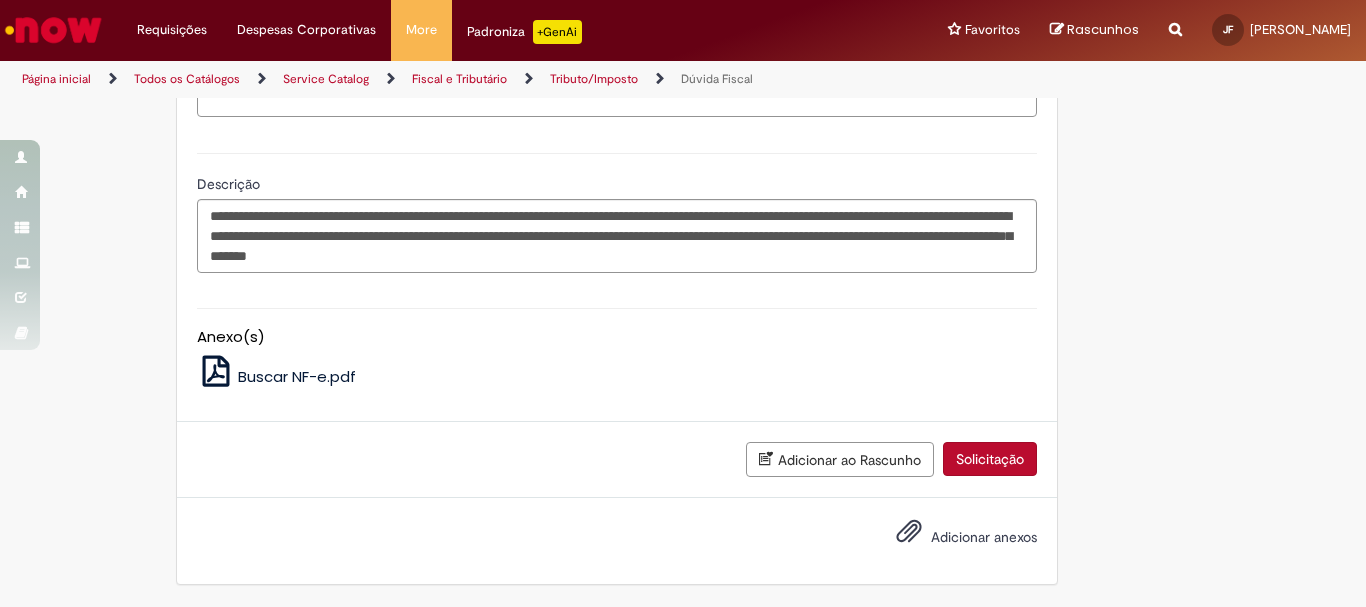 scroll, scrollTop: 1391, scrollLeft: 0, axis: vertical 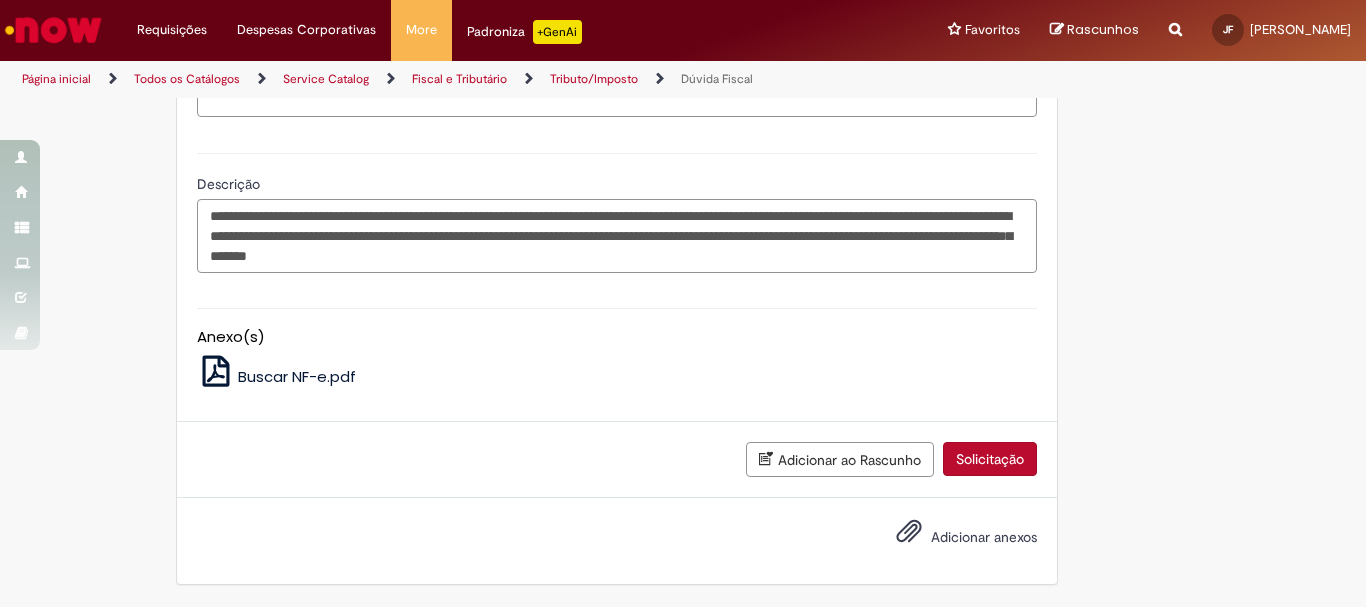 click on "**********" at bounding box center (617, 236) 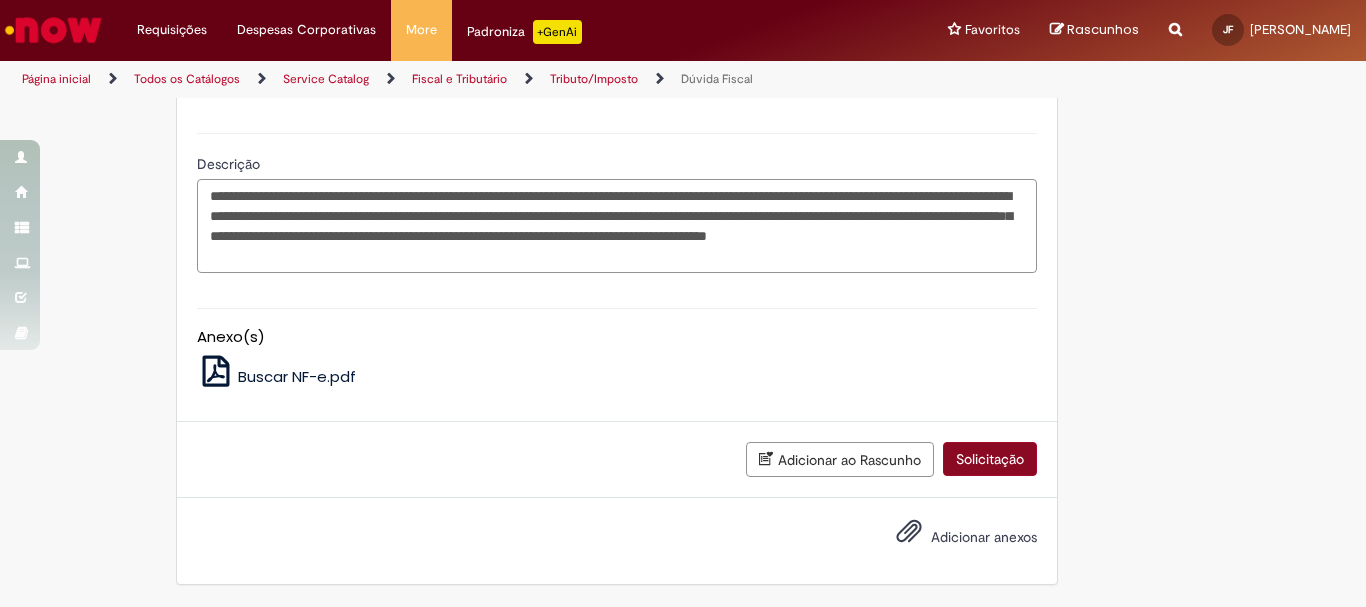 type on "**********" 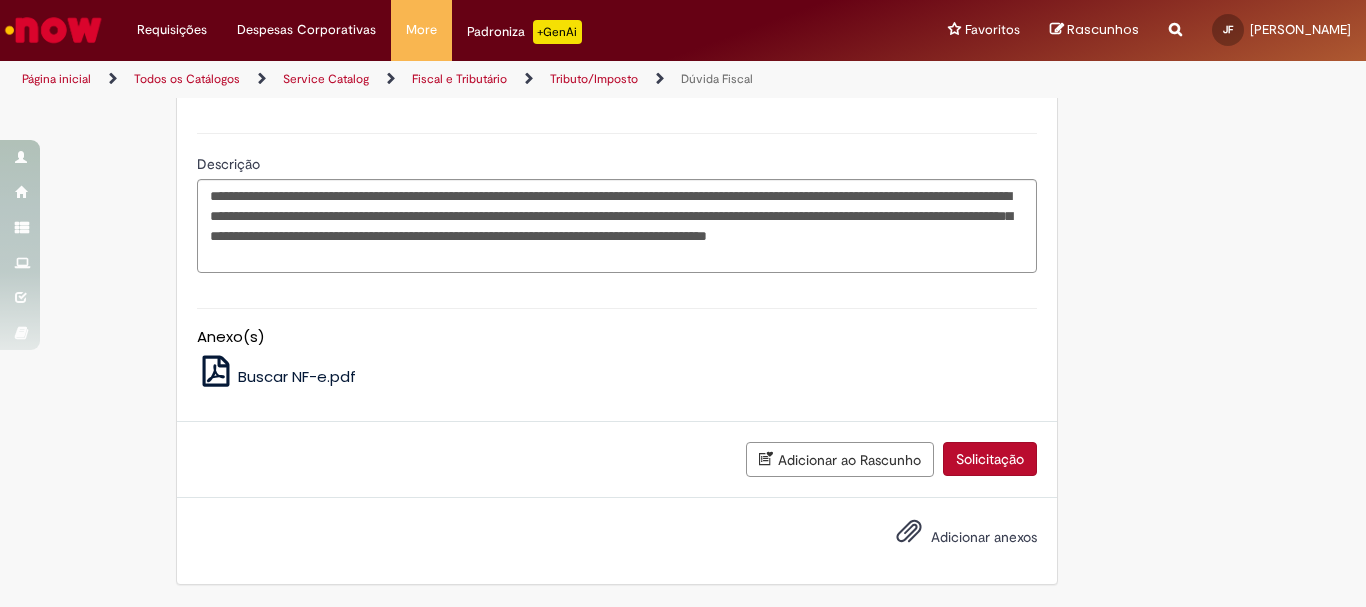 click on "Solicitação" at bounding box center [990, 459] 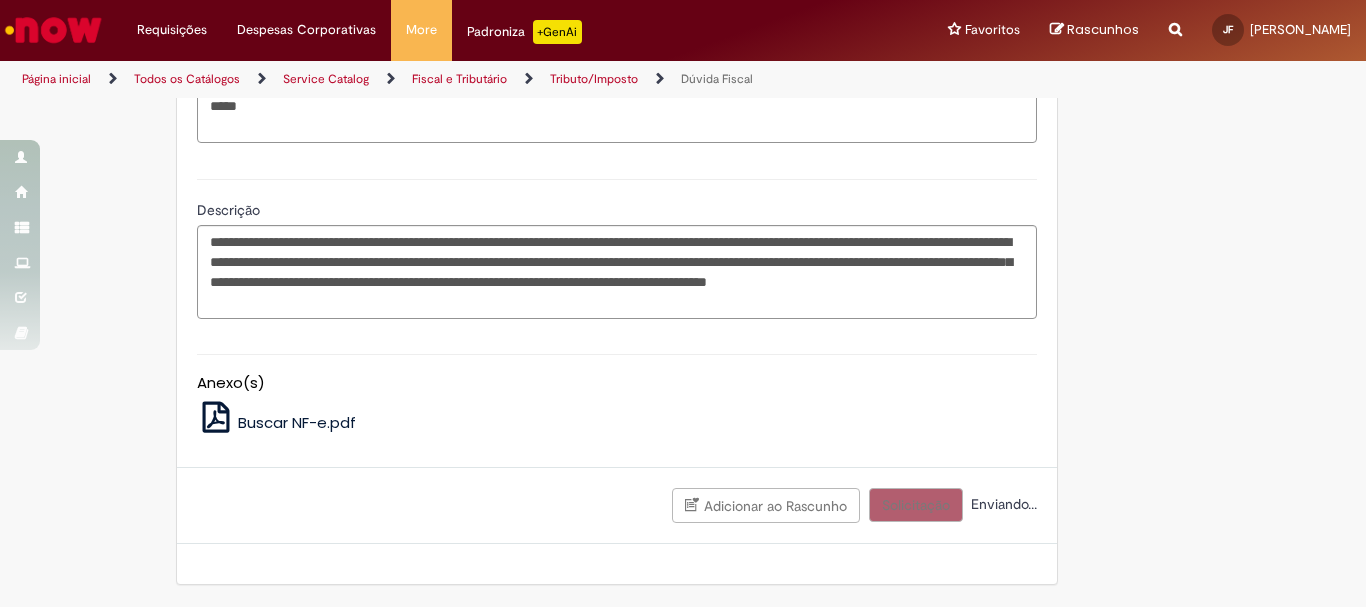 scroll, scrollTop: 1370, scrollLeft: 0, axis: vertical 